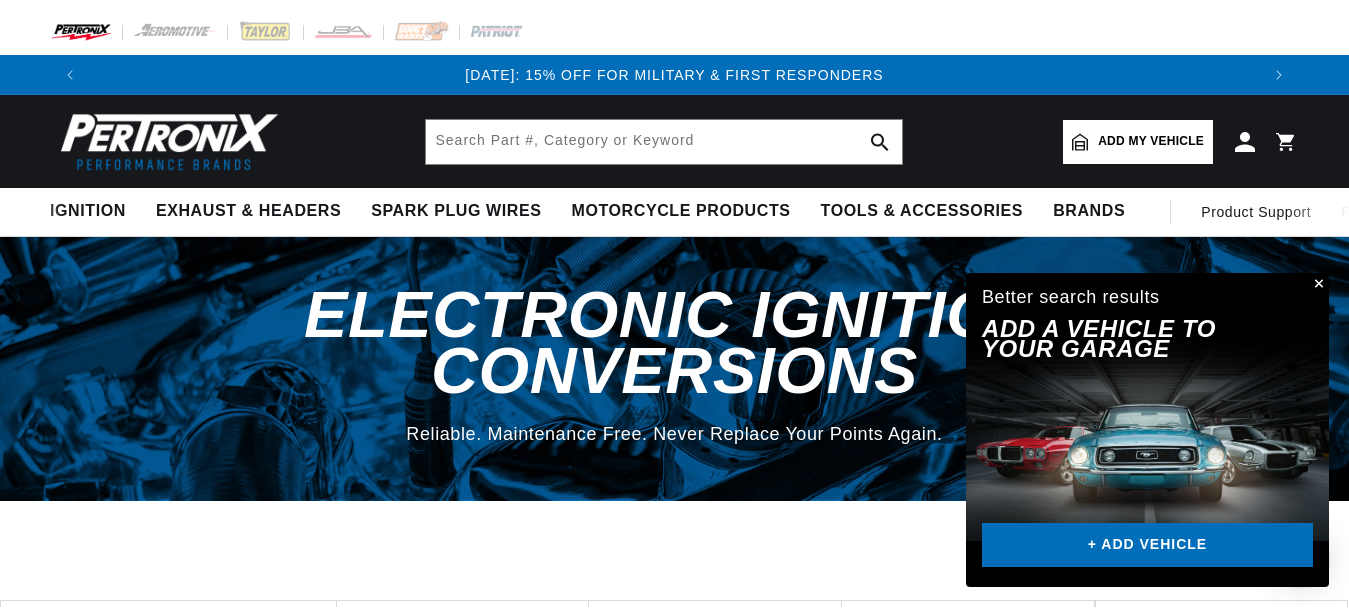 scroll, scrollTop: 0, scrollLeft: 0, axis: both 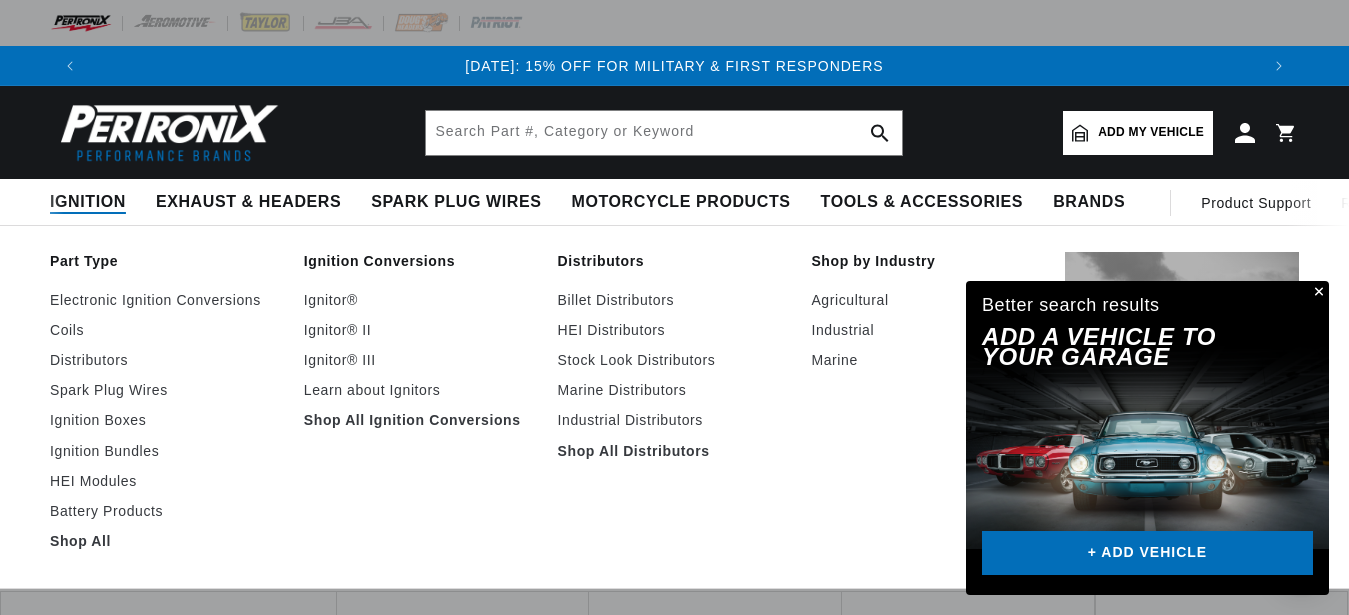 click on "Ignition Conversions" at bounding box center (421, 261) 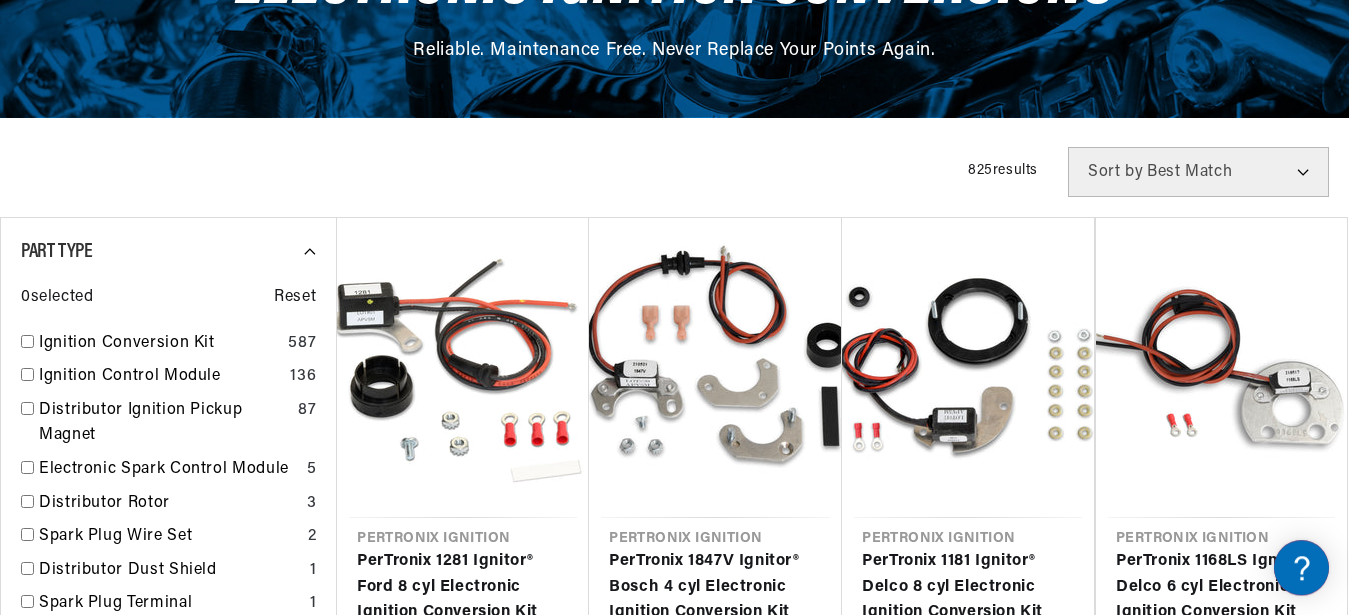 scroll, scrollTop: 617, scrollLeft: 0, axis: vertical 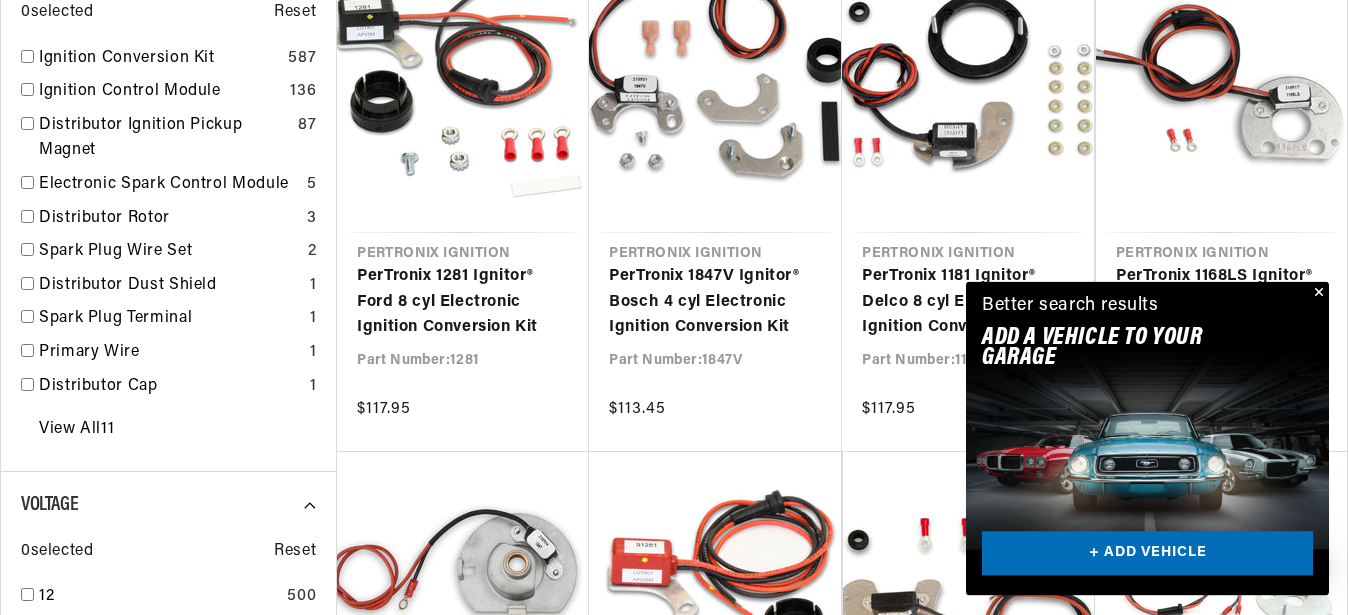 click at bounding box center [1317, 293] 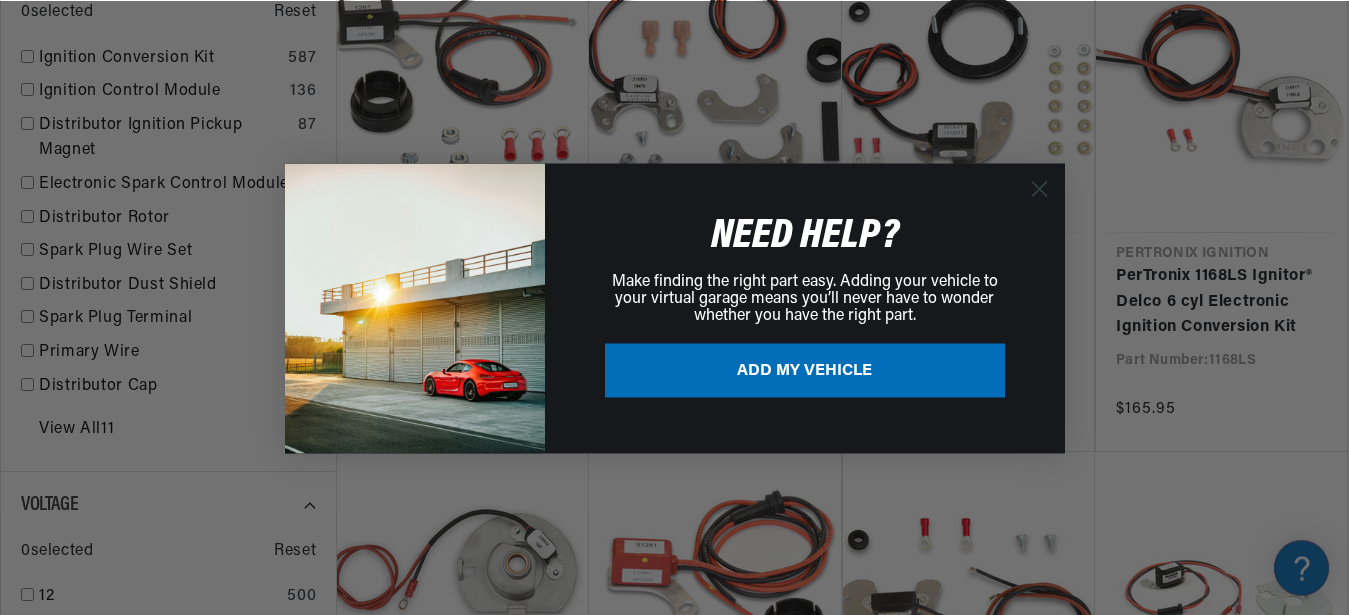 scroll, scrollTop: 0, scrollLeft: 2338, axis: horizontal 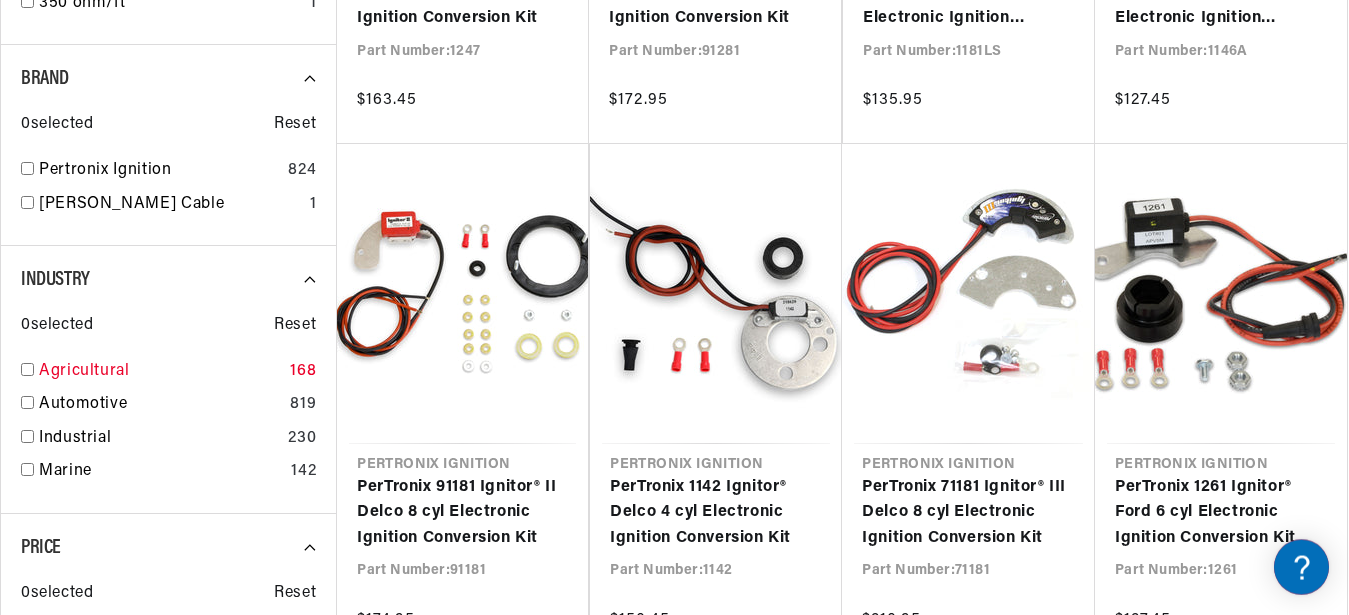 click at bounding box center [27, 369] 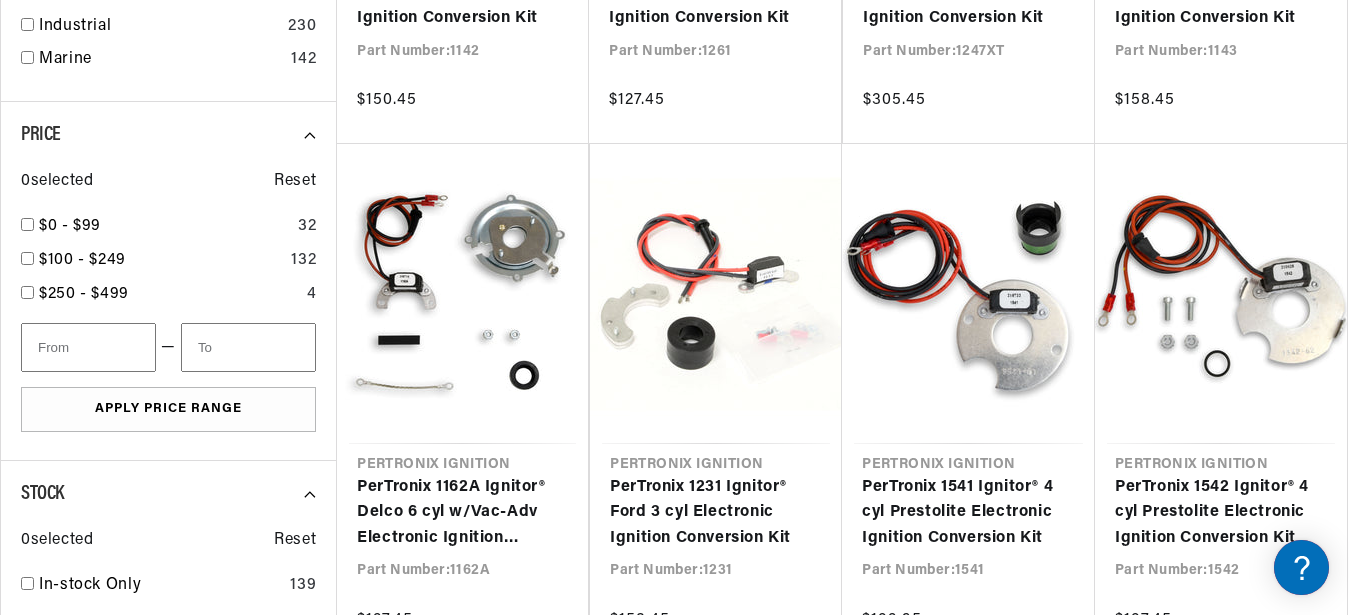 scroll, scrollTop: 1941, scrollLeft: 0, axis: vertical 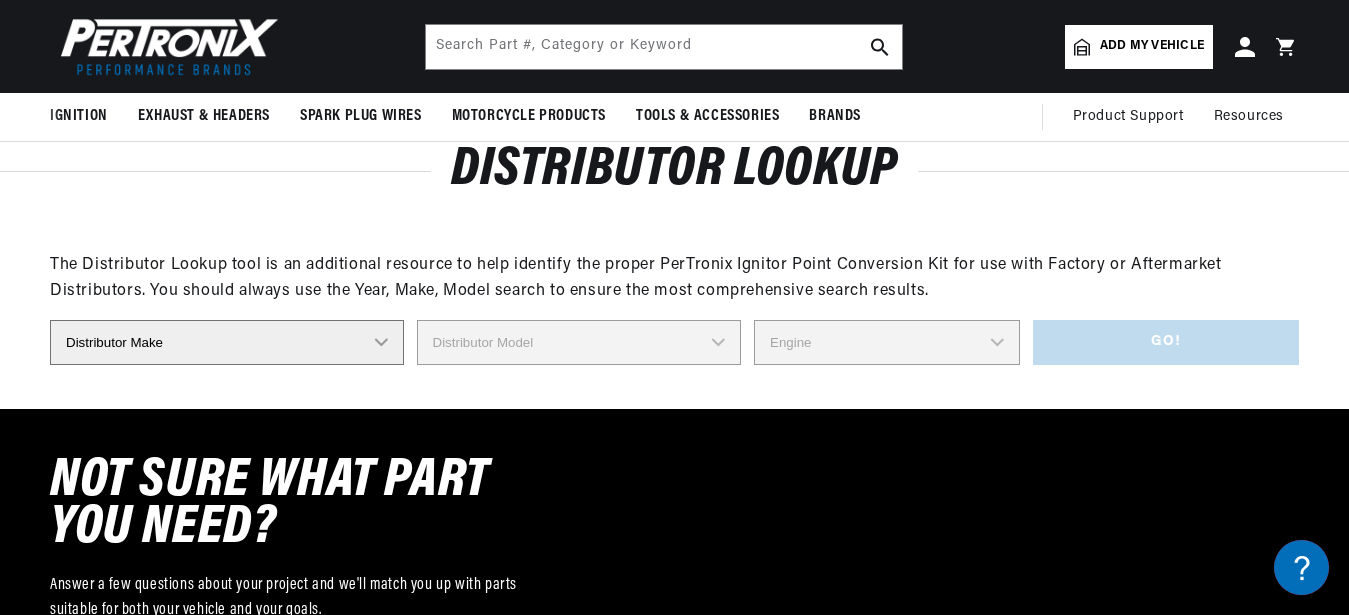 select on "Delco" 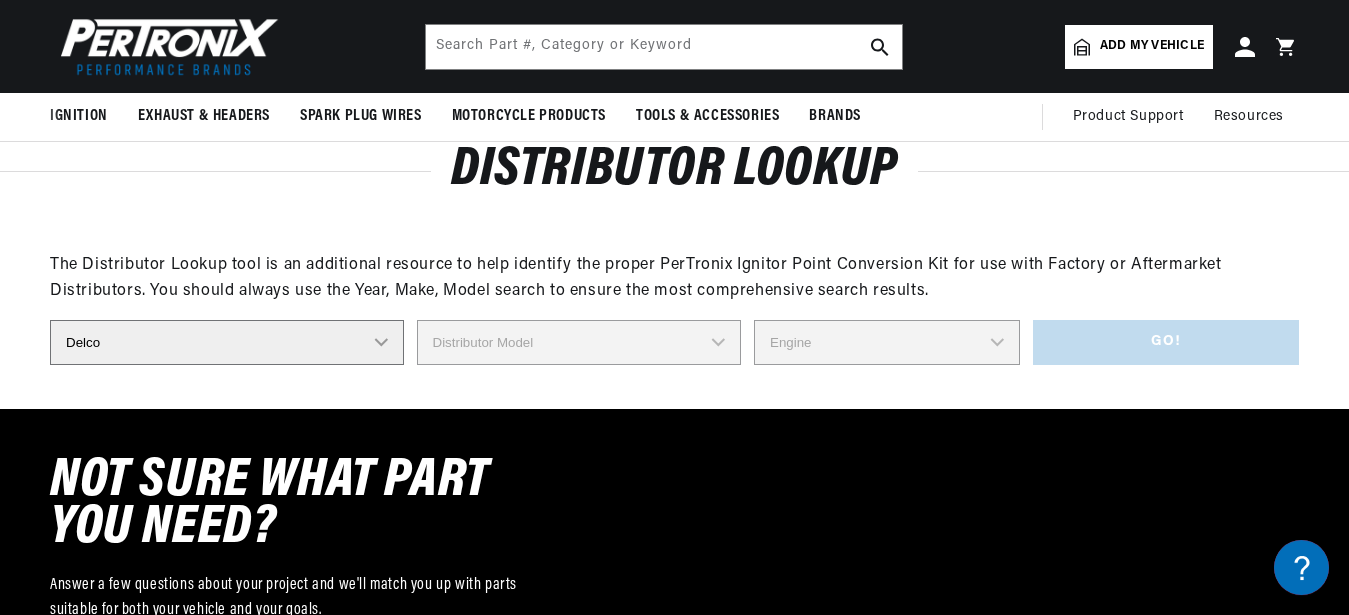 click on "Delco" at bounding box center [0, 0] 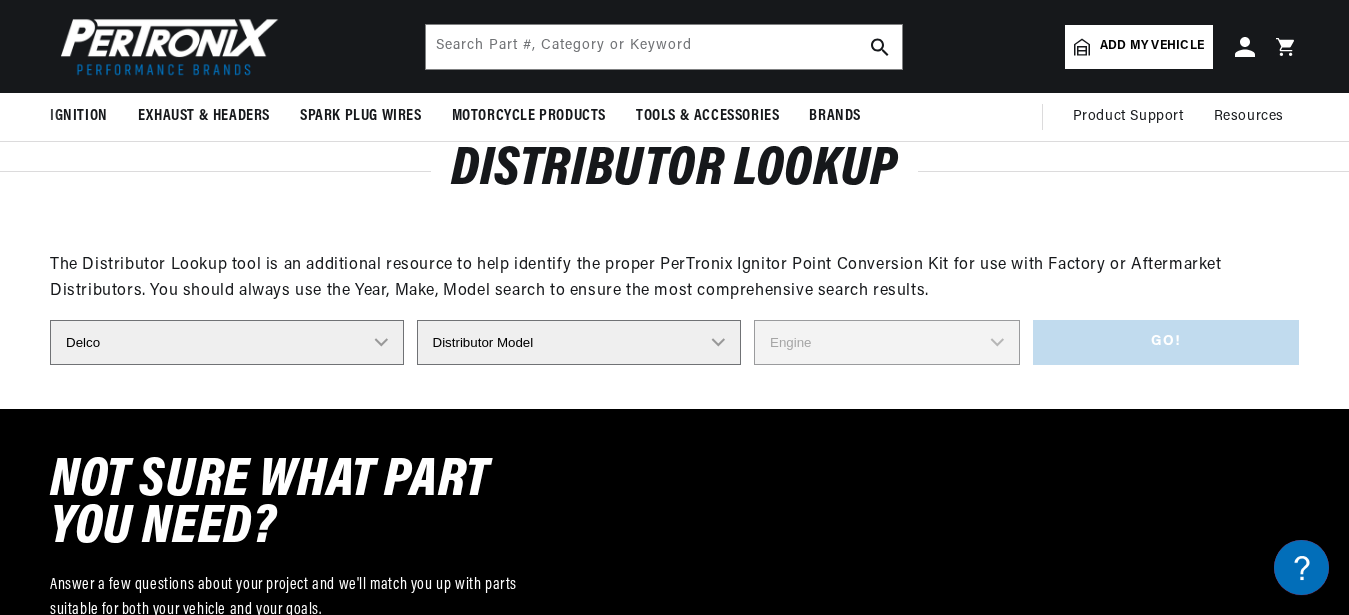 click on "Distributor Model
660 661 663 4145 6490 30137 91415 383581 384258 795329 980156 980500 982351 1110002 1110003 1110004 1110005 1110007 1110008 1110009 1110011 1110013 1110014 1110015 1110017 1110018 1110019 1110020 1110021 1110022 1110023 1110024 1110031 1110034 1110035 1110036 1110040 1110043 1110044 1110045 1110048 1110051 1110052 1110055 1110056 1110057 1110060 1110061 1110062 1110063 1110065 1110069 1110070 1110073 1110074 1110075 1110076 1110077 1110081 1110082 1110084 1110085 1110086 1110087 1110088 1110089 1110090 1110091 1110092 1110095 1110096 1110097 1110099 1110100 1110101 1110102 1110103 1110104 1110106 1110107 1110110 1110112 1110113 1110115 1110116 1110117 1110118 1110119 1110120 1110122 1110123 1110124 1110125 1110126 1110128 1110130 1110132 1110133 1110134 1110135 1110136 1110138 1110139 1110140 1110149 1110151 1110153 1110156 1110159 1110161 1110162 1110163 1110165 1110167 1110168 1110169 1110174 1110175 1110178 1110180 1110181 1110182 1110183 1110184 1110185 1110187 622A" at bounding box center (579, 342) 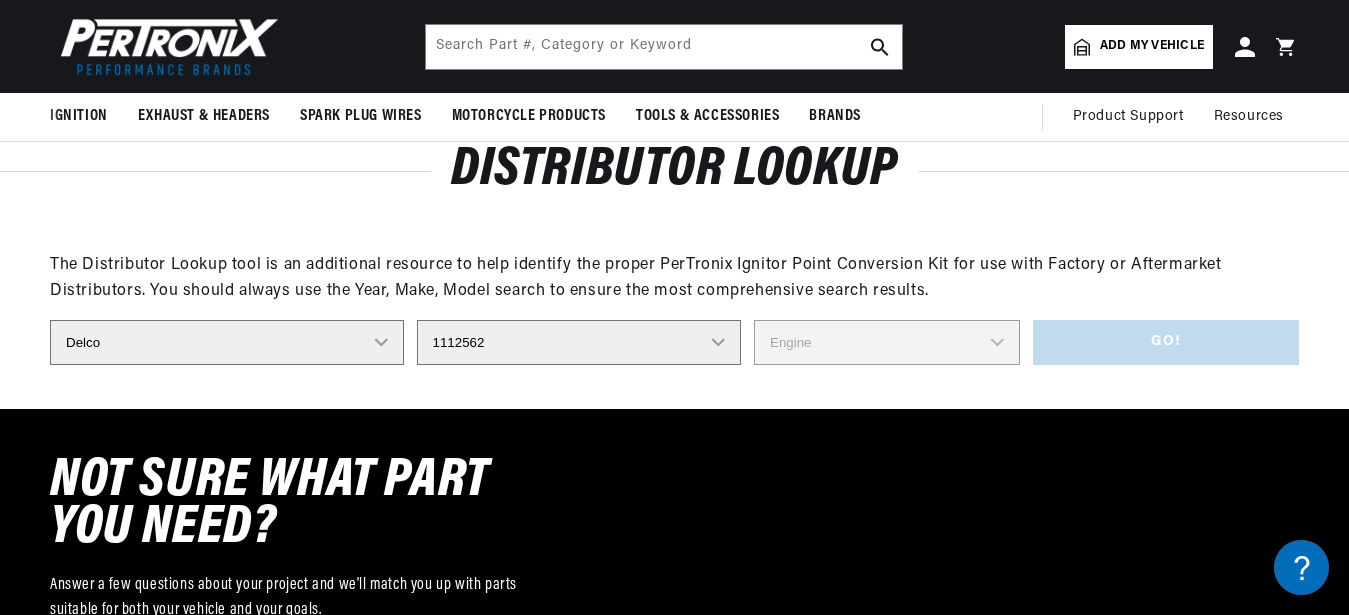 click on "1112562" at bounding box center (0, 0) 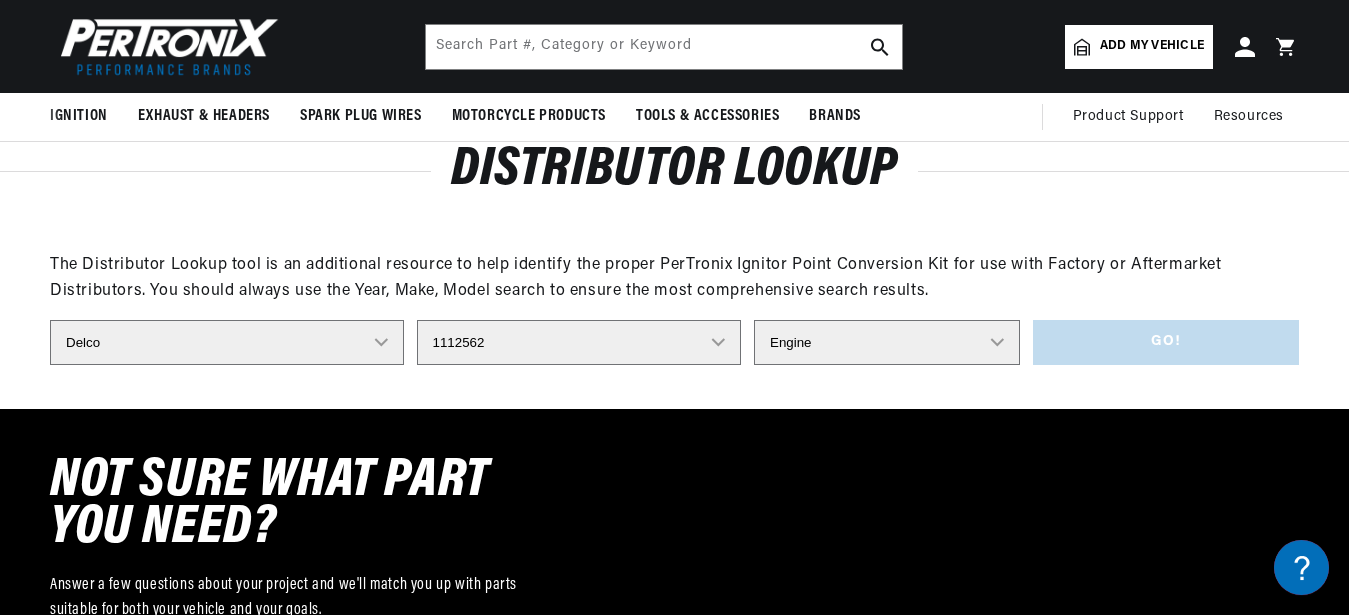 select on "6" 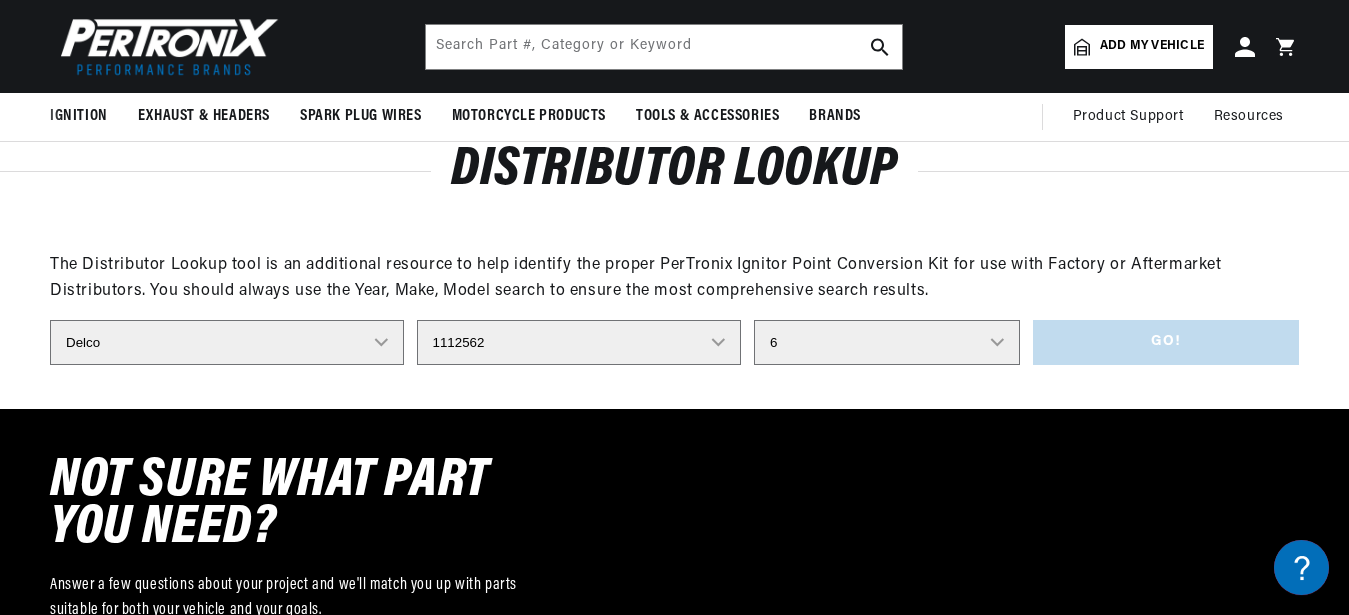click on "6" at bounding box center [0, 0] 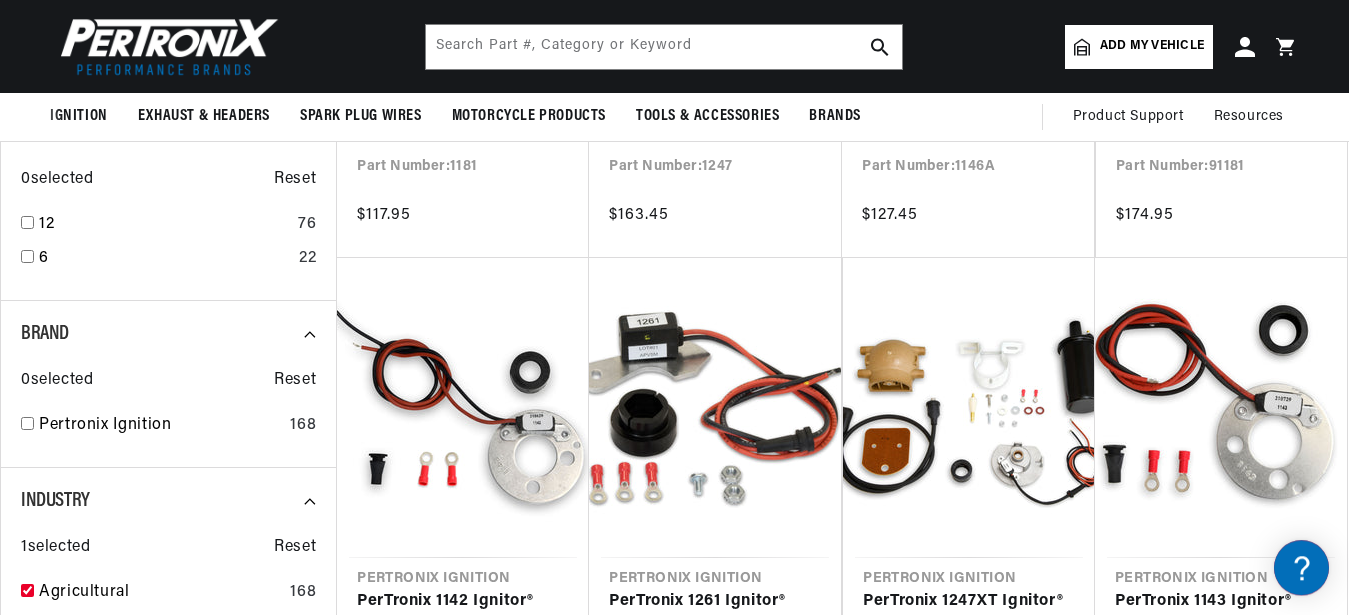 scroll, scrollTop: 665, scrollLeft: 0, axis: vertical 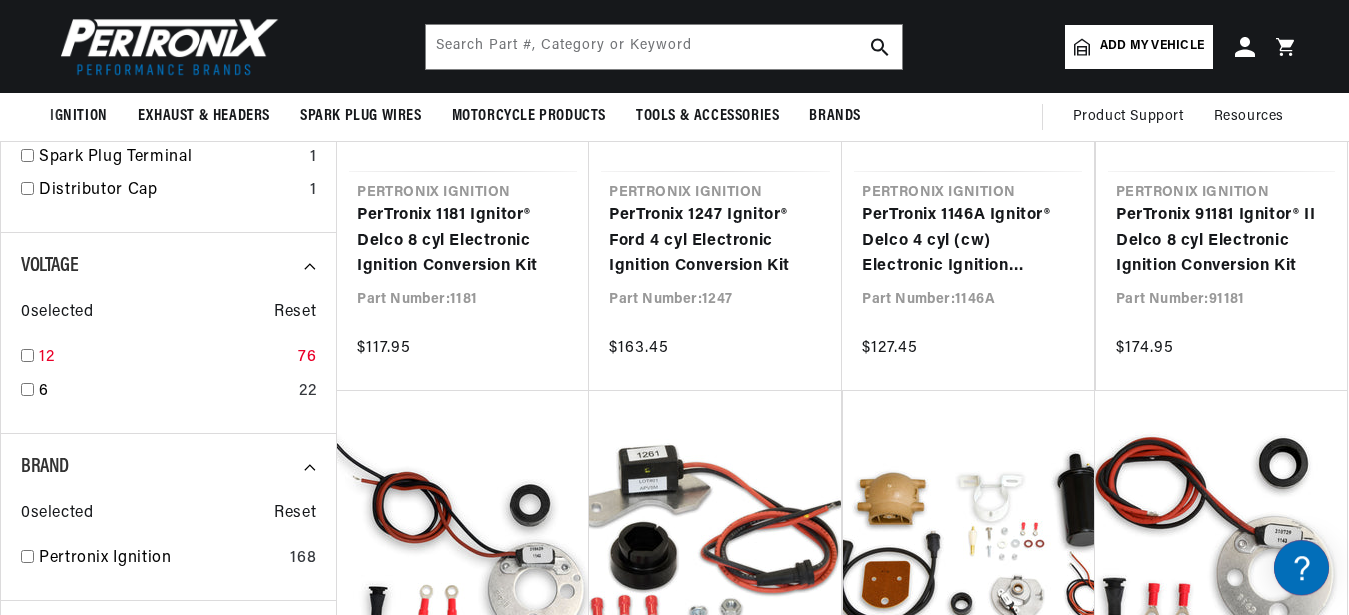 click at bounding box center (27, 355) 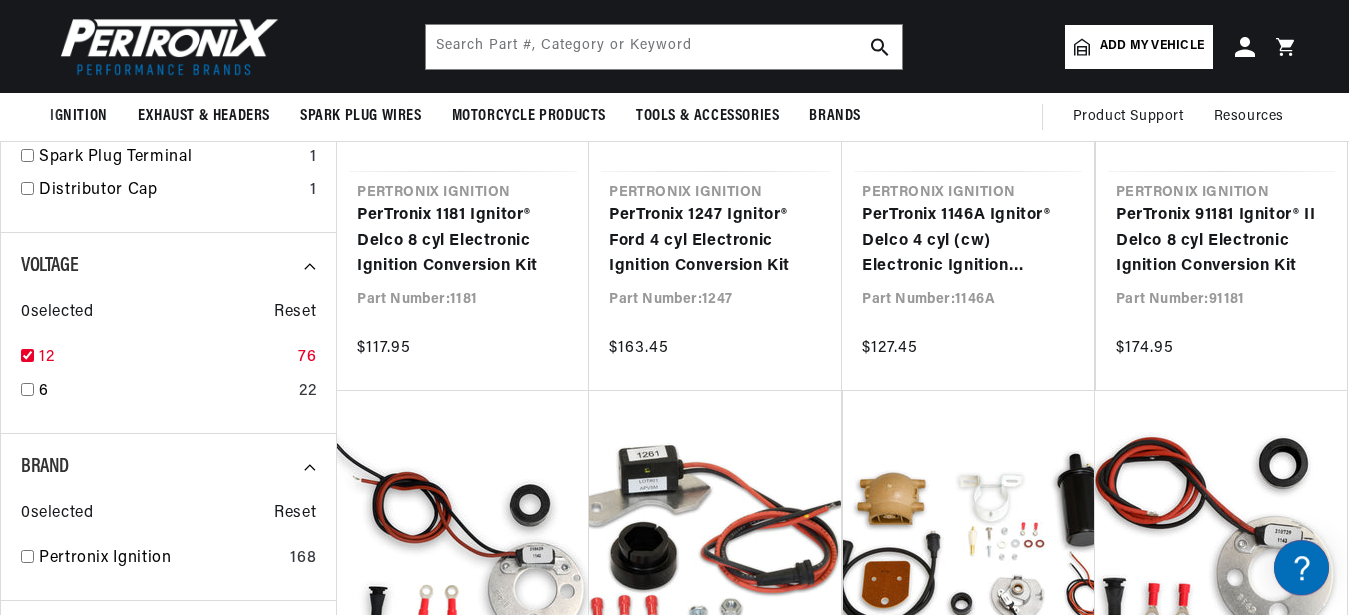 checkbox on "true" 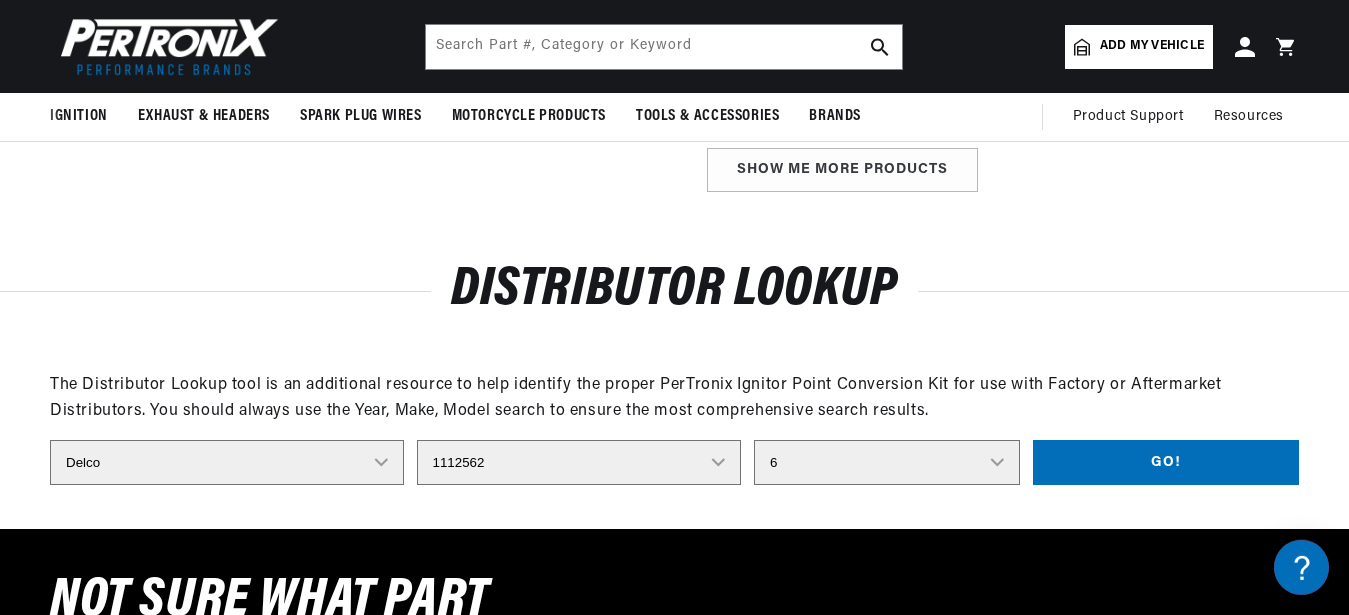 scroll, scrollTop: 1996, scrollLeft: 0, axis: vertical 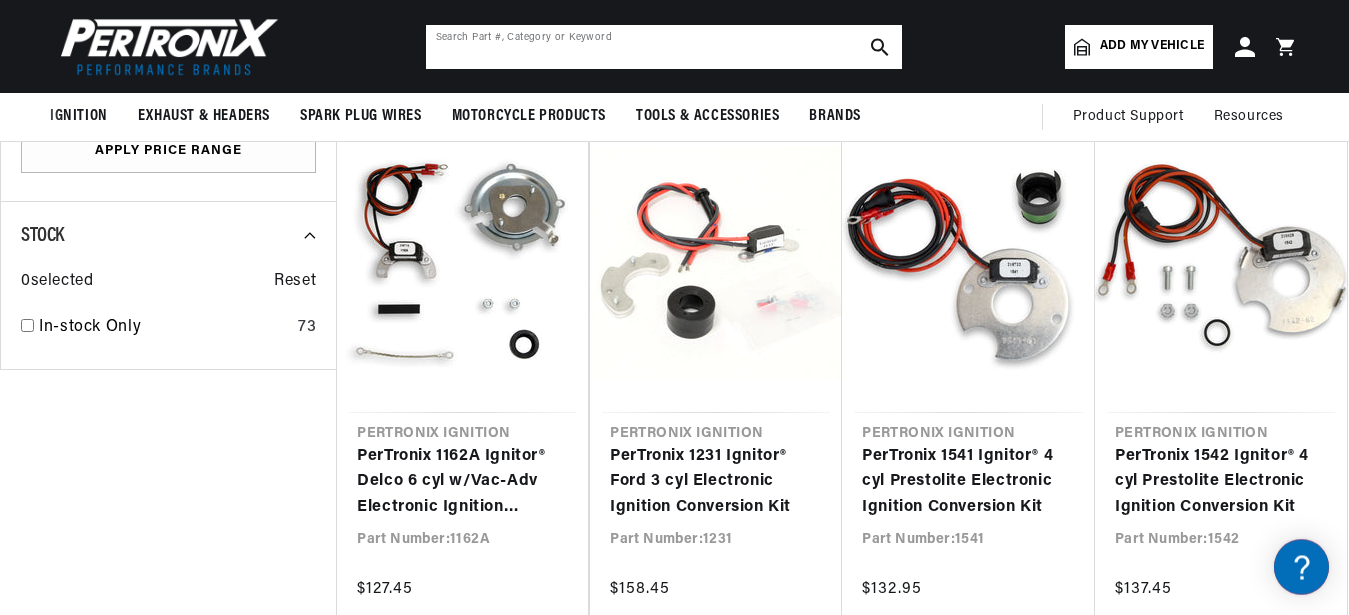 click at bounding box center (664, 47) 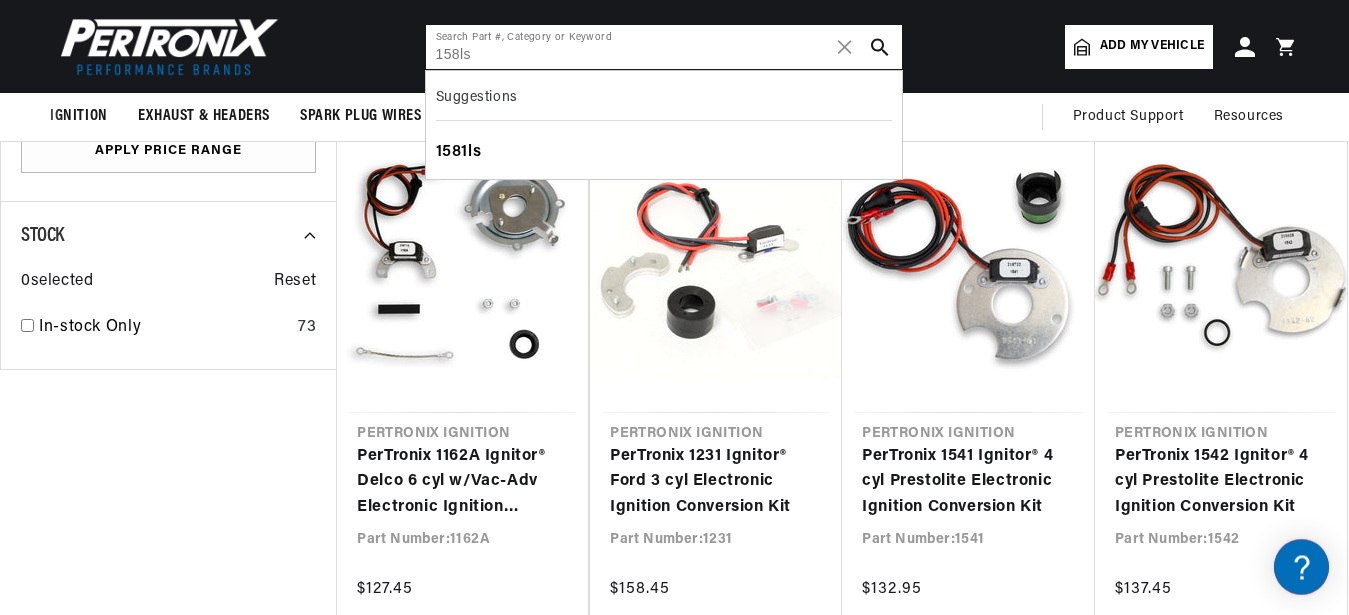 type on "158ls" 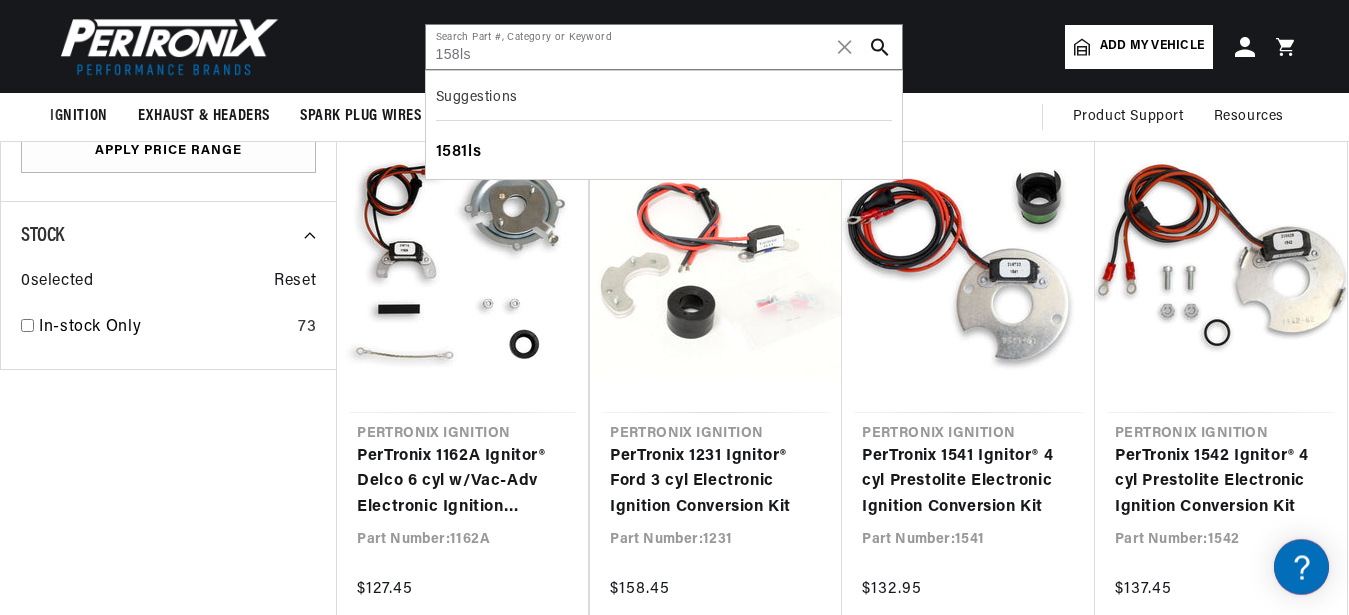 click on "1581ls" at bounding box center [664, 153] 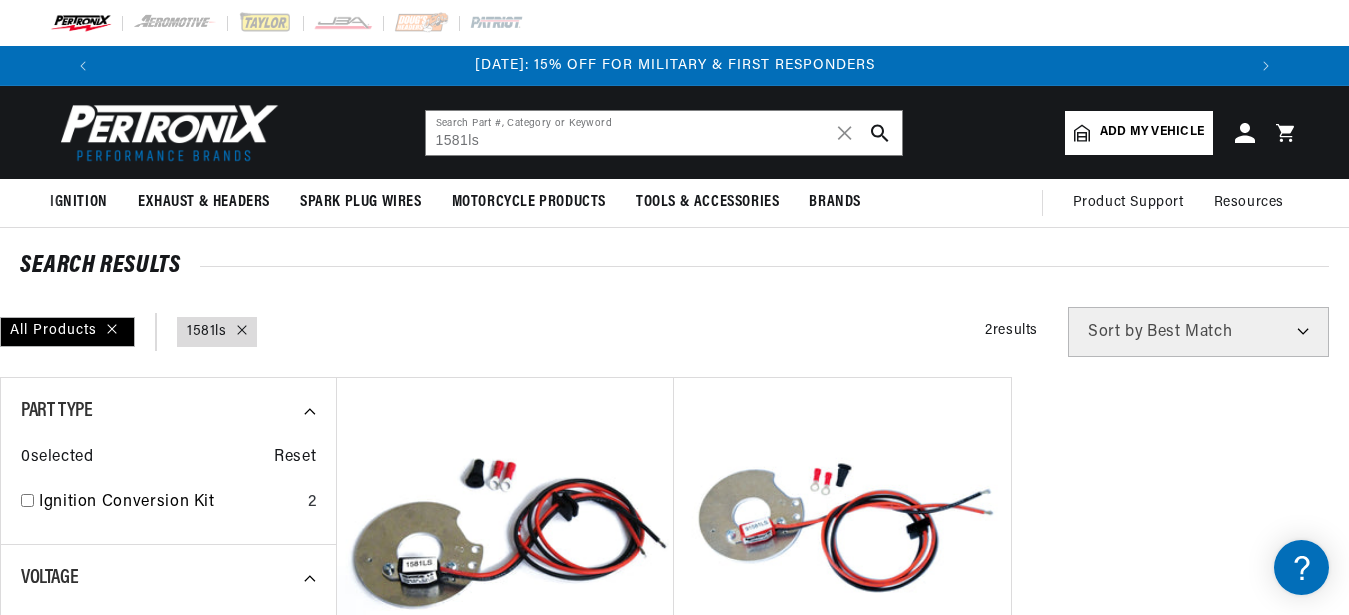scroll, scrollTop: 0, scrollLeft: 0, axis: both 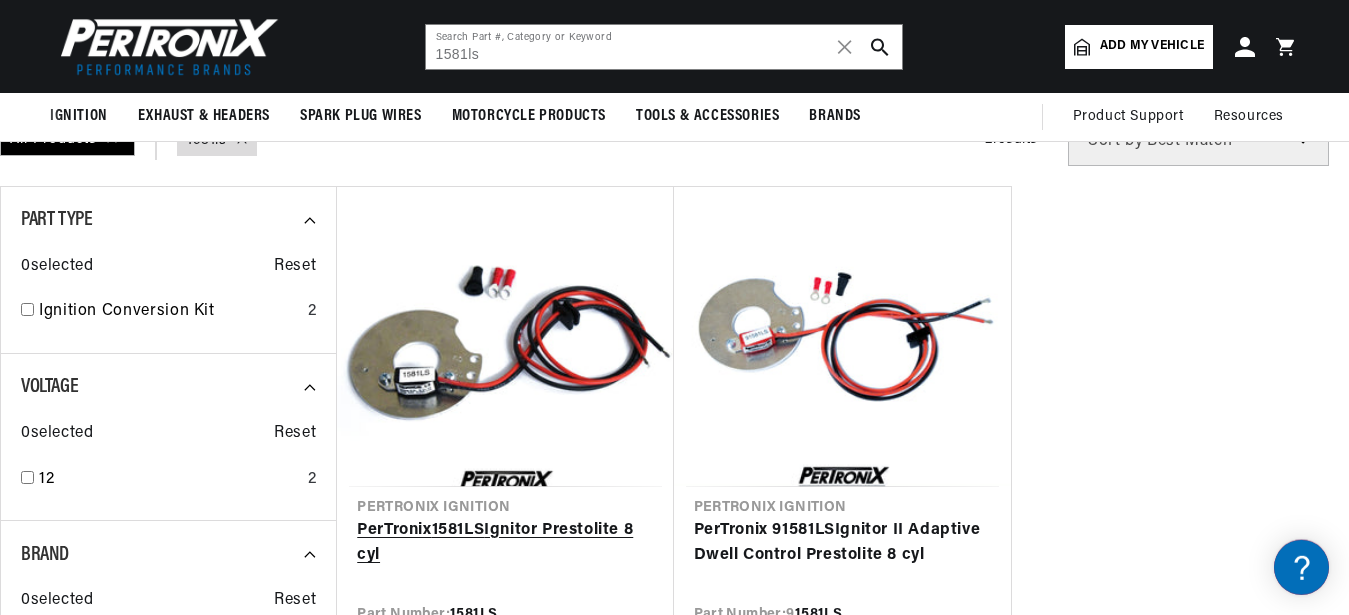 click on "PerTronix  1581LS  Ignitor Prestolite 8 cyl" at bounding box center [505, 543] 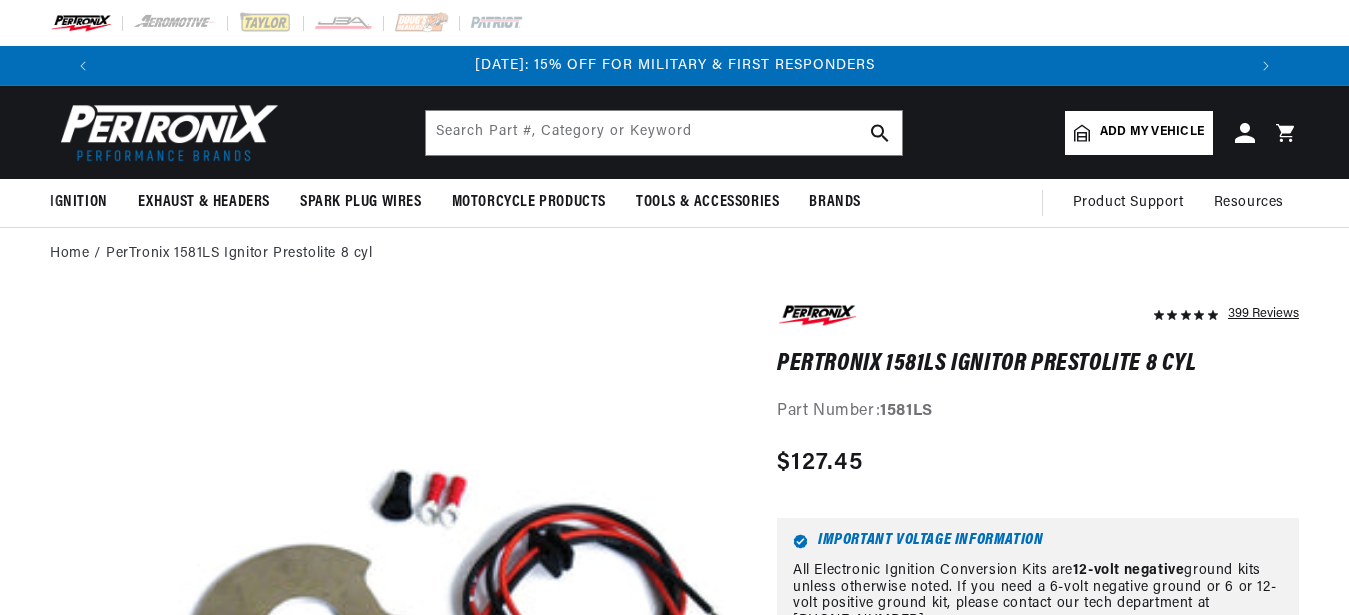 scroll, scrollTop: 0, scrollLeft: 0, axis: both 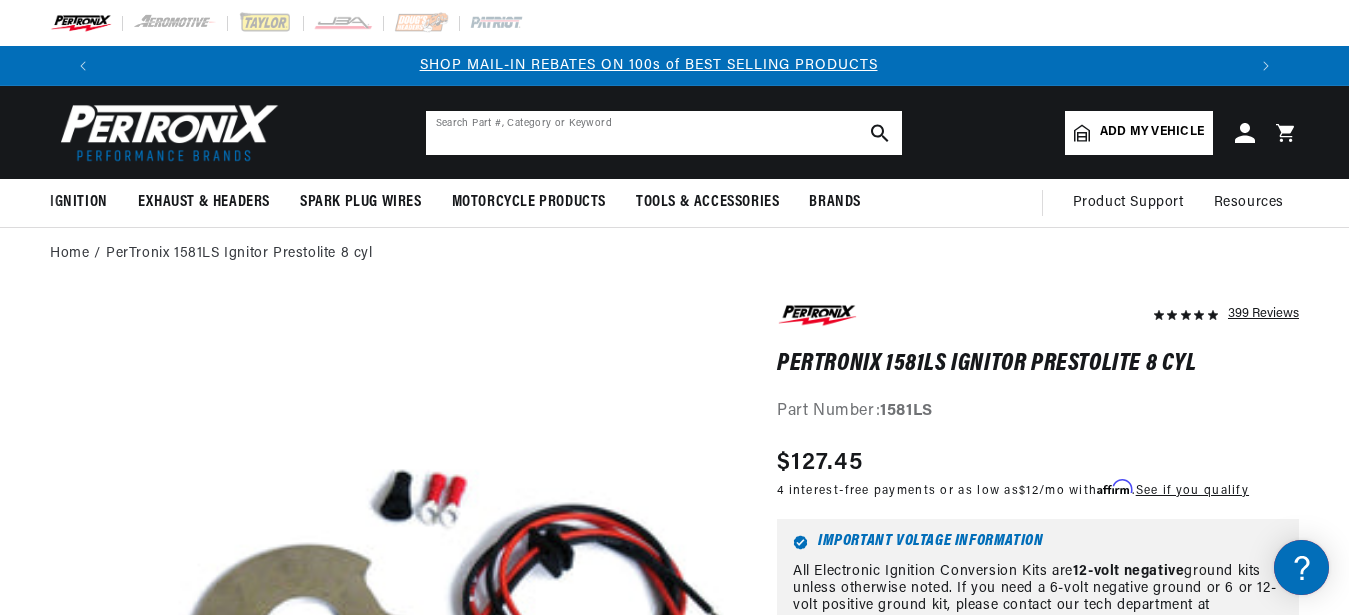 click at bounding box center (664, 133) 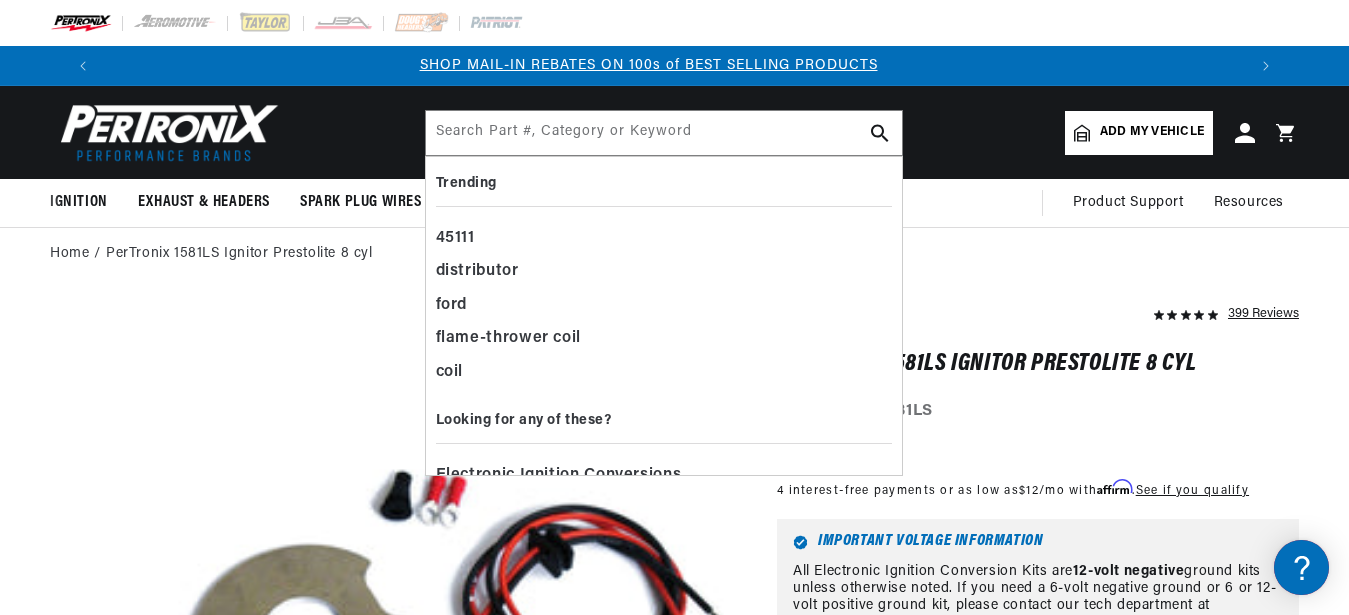 click on "Home
PerTronix 1581LS Ignitor Prestolite 8 cyl" at bounding box center (674, 2276) 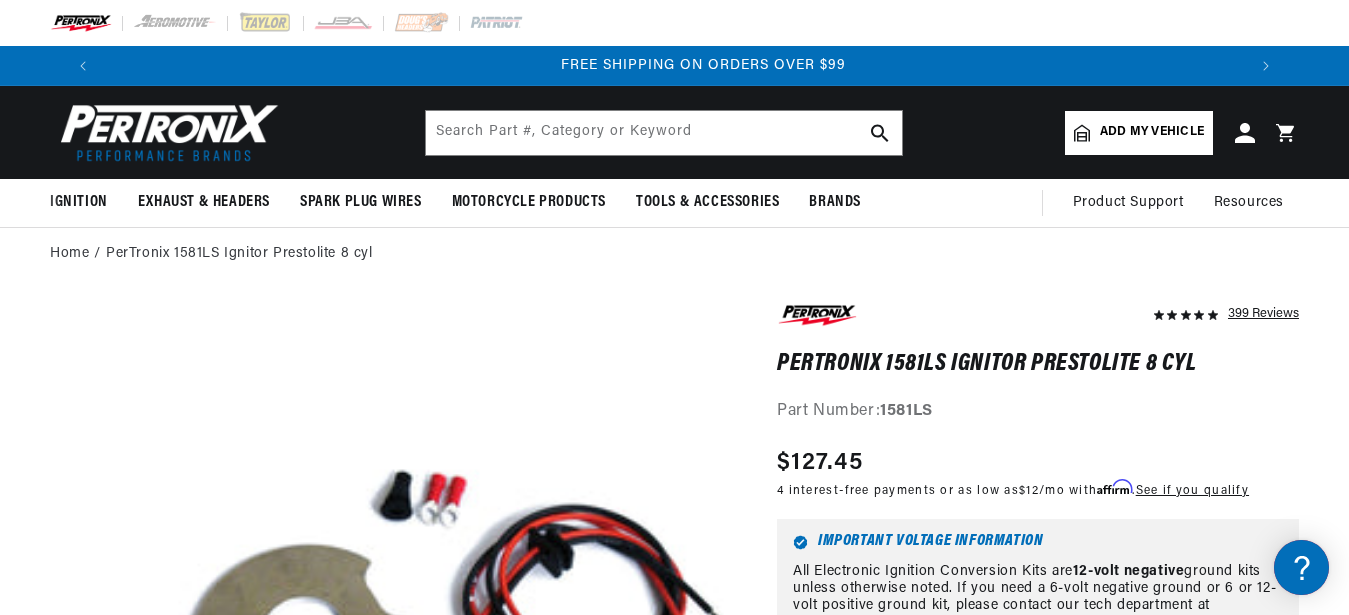 scroll, scrollTop: 0, scrollLeft: 2337, axis: horizontal 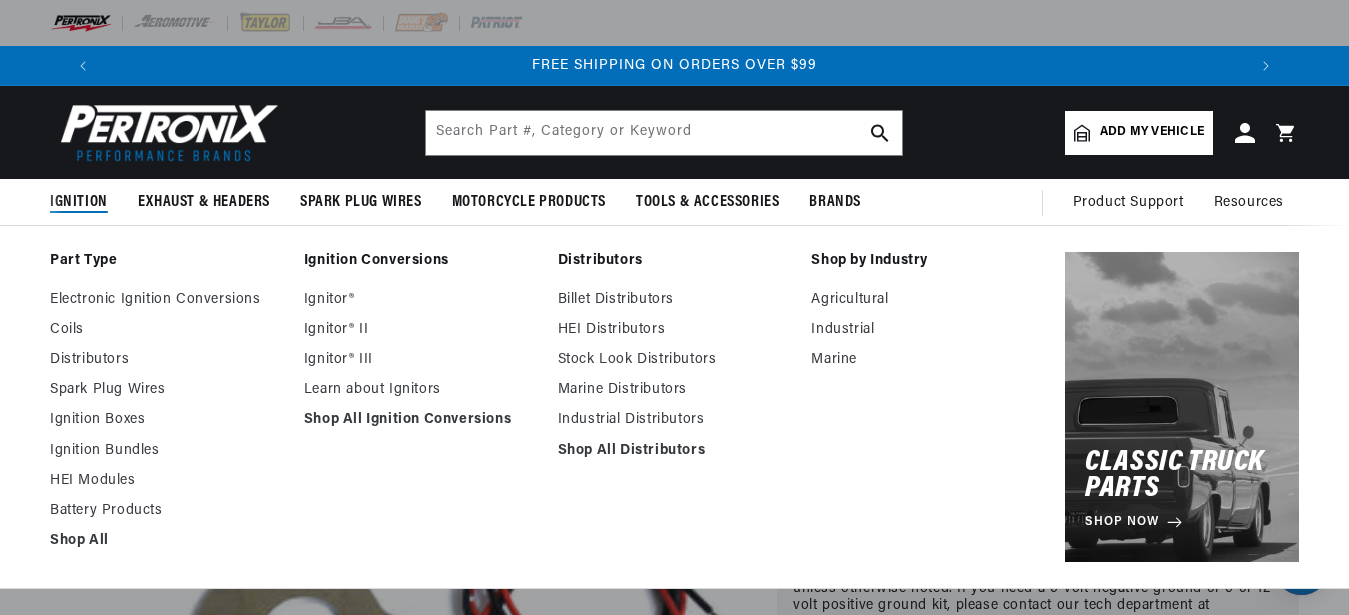click on "Ignition Conversions" at bounding box center (421, 261) 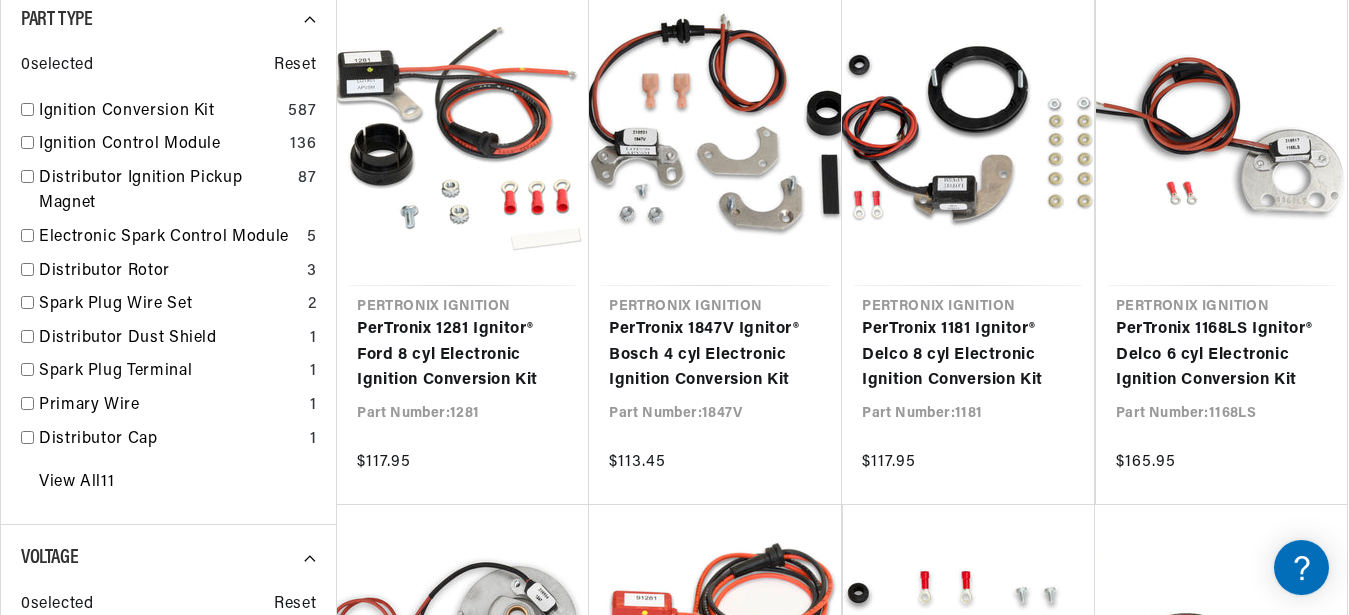 scroll, scrollTop: 641, scrollLeft: 0, axis: vertical 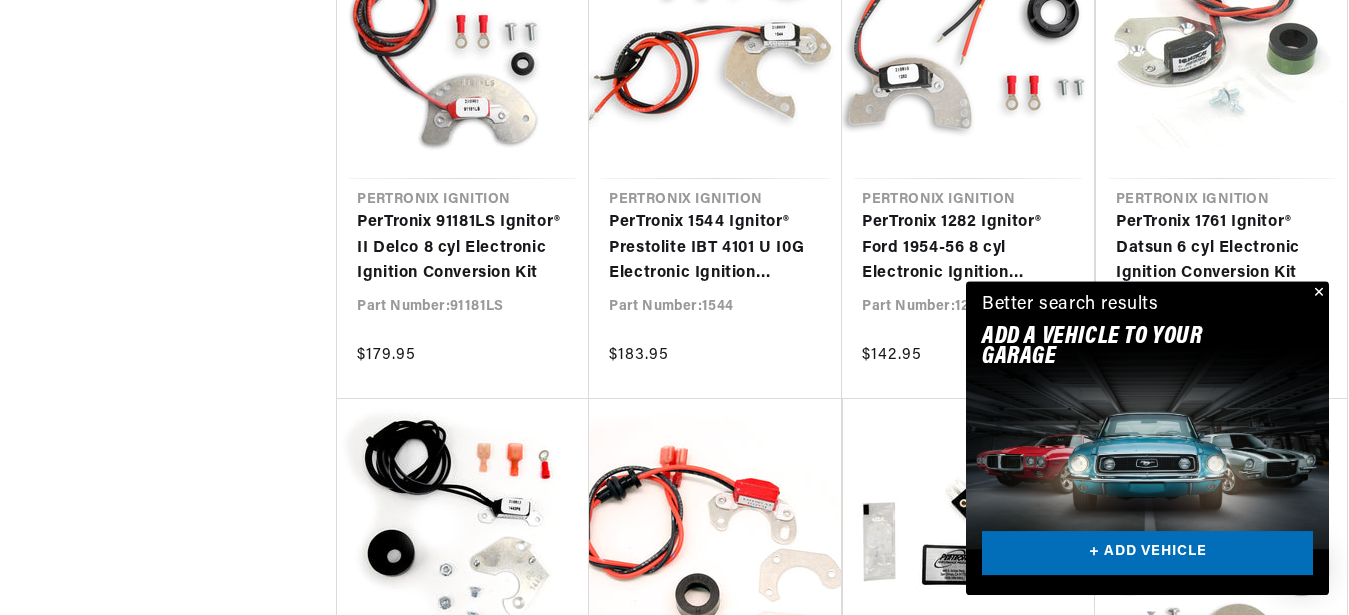 click at bounding box center [1317, 293] 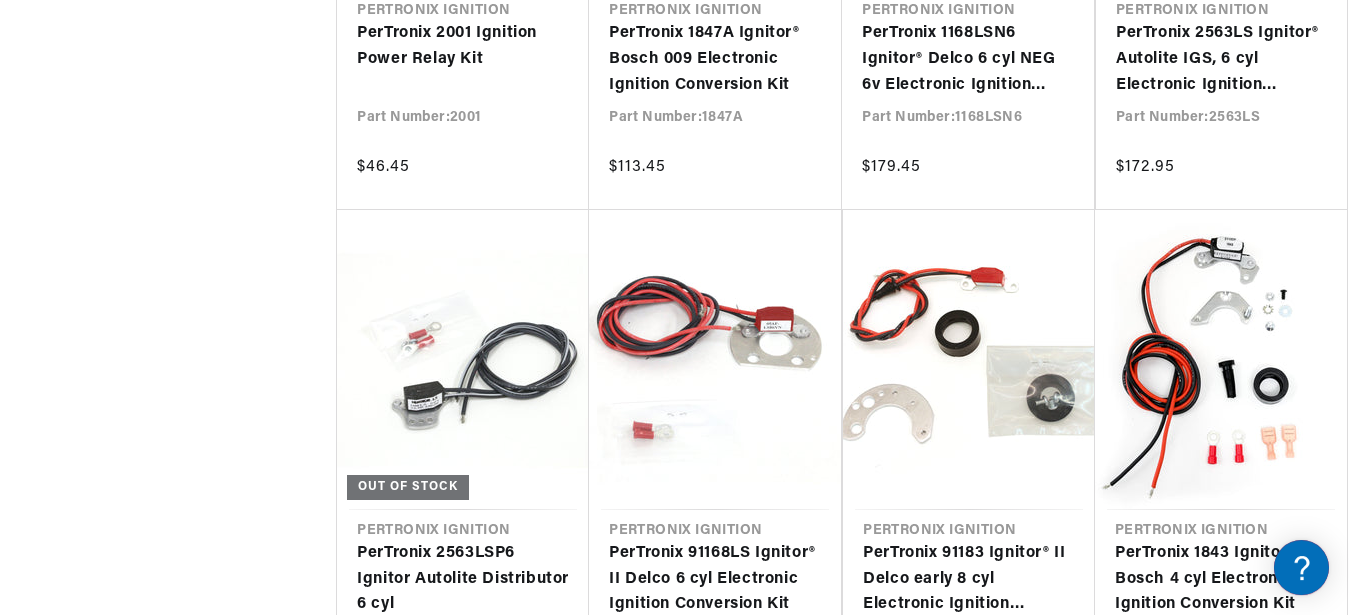 scroll, scrollTop: 7613, scrollLeft: 0, axis: vertical 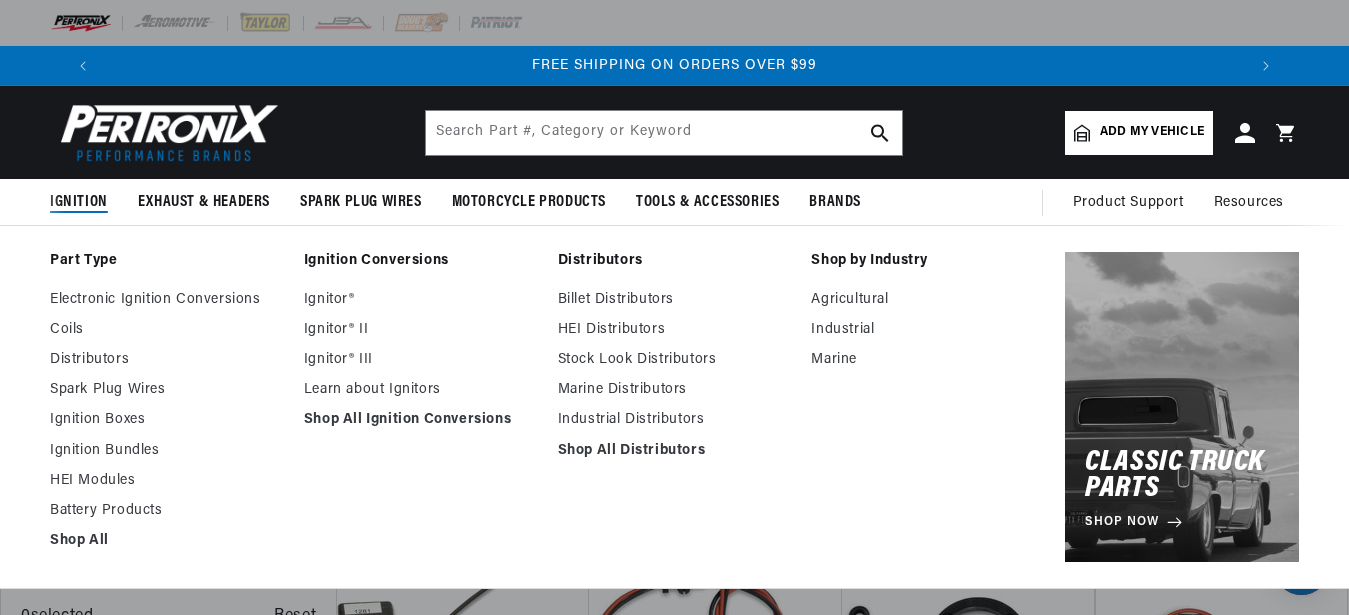 click on "Ignition" at bounding box center [79, 202] 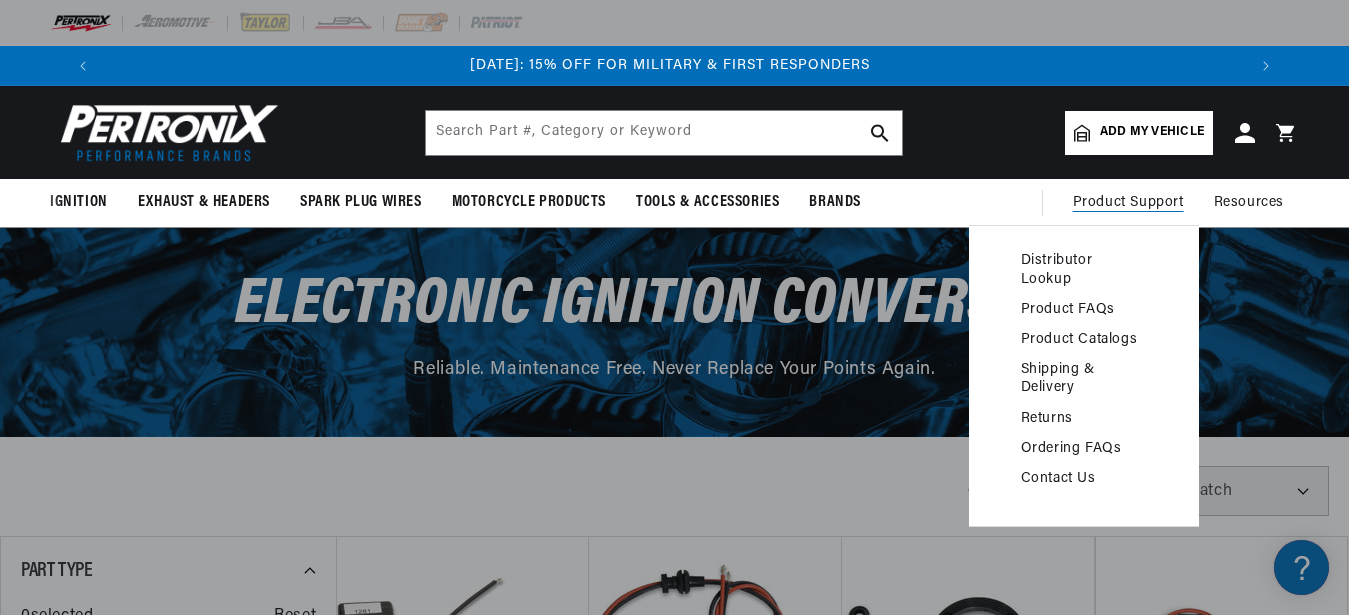 scroll, scrollTop: 0, scrollLeft: 0, axis: both 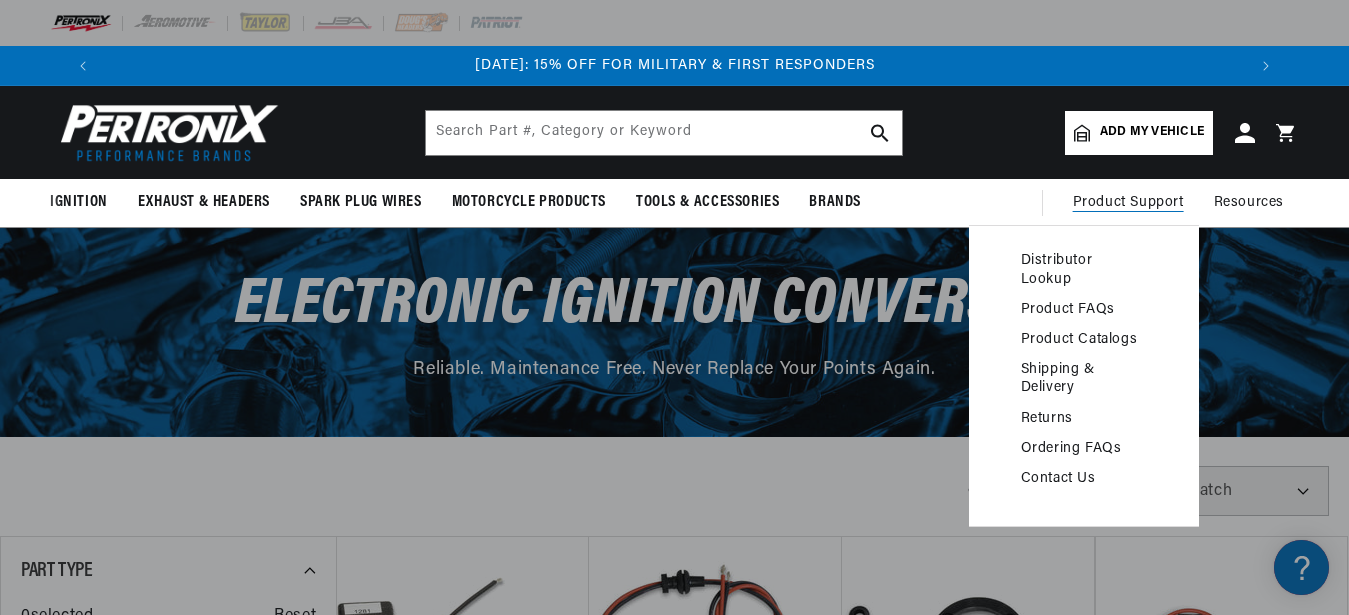 click on "Distributor Lookup" at bounding box center (1084, 270) 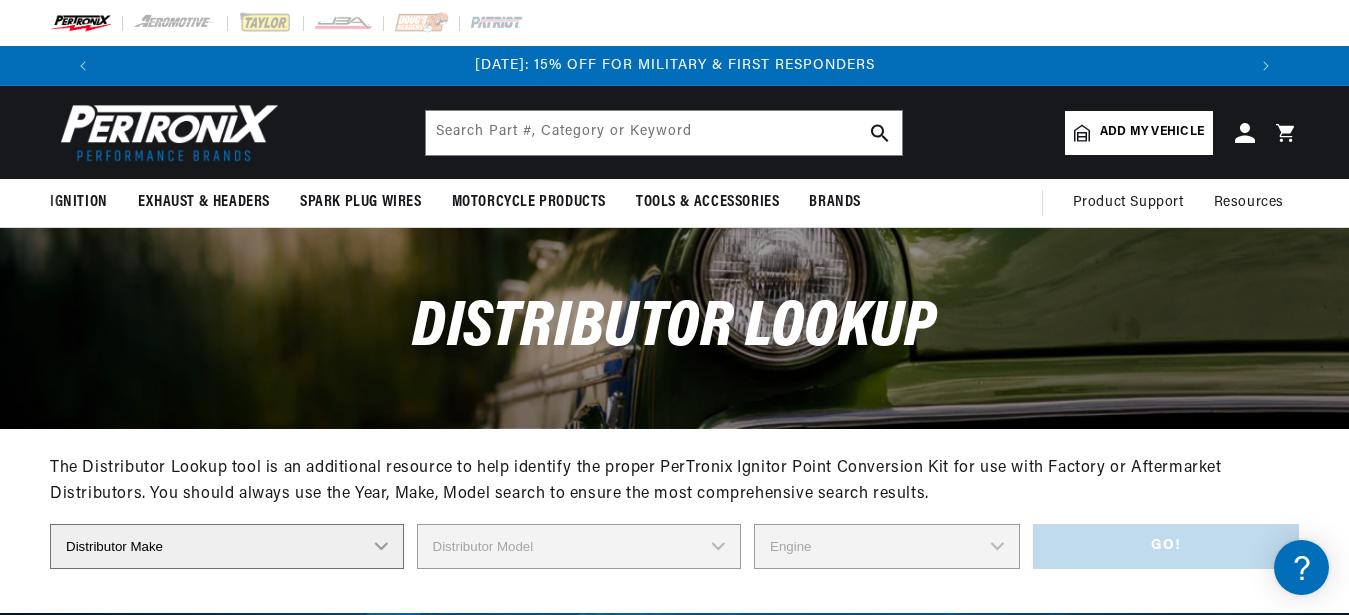 scroll, scrollTop: 0, scrollLeft: 0, axis: both 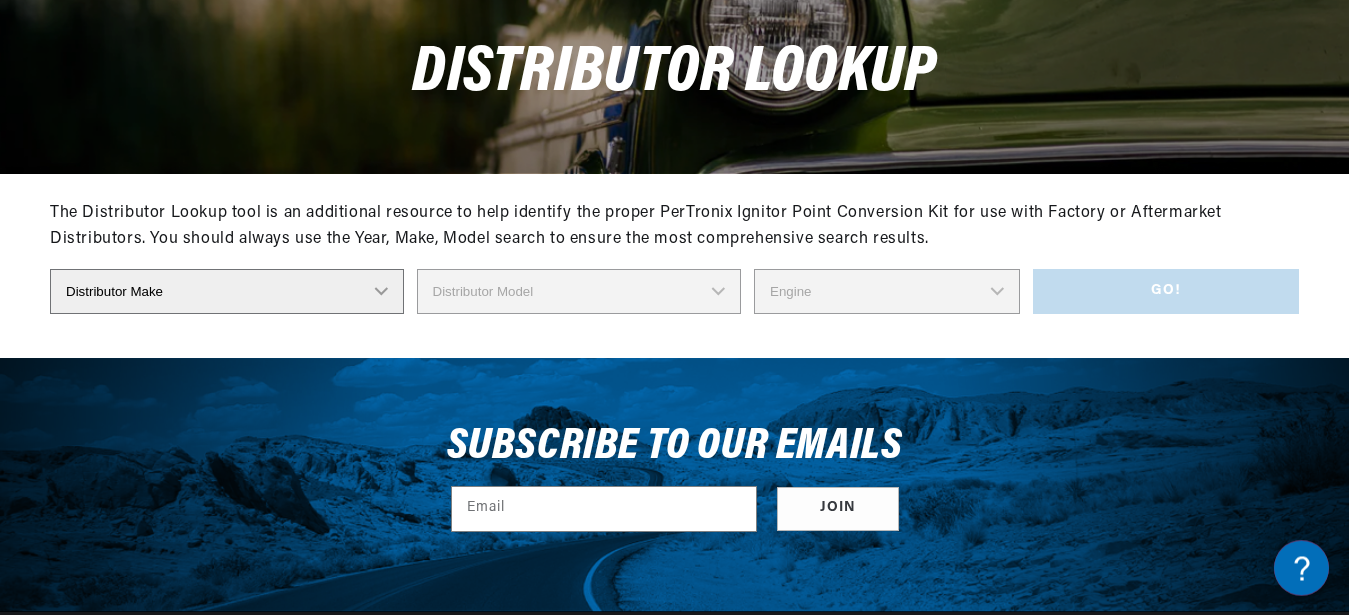 click on "Distributor Make
Accel [PERSON_NAME] Autolite Bosch Century Chrysler Clark Colt Continental Delco Ducellier Ford Hitachi [PERSON_NAME] IHC [PERSON_NAME] Marelli Mazda Mercruiser Mitsubishi Nippondenso North Eastern Electric [PERSON_NAME] Prestolite SEV Sev Marchal Waukesha Wico [US_STATE]" at bounding box center (227, 291) 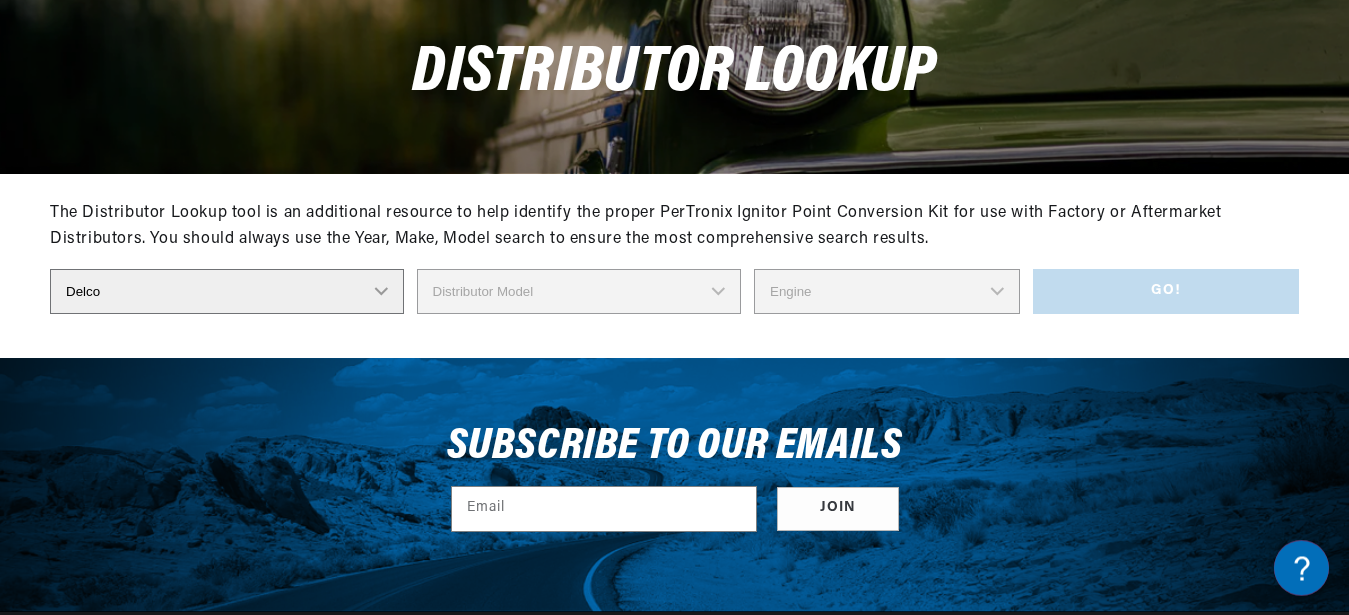 click on "Delco" at bounding box center (0, 0) 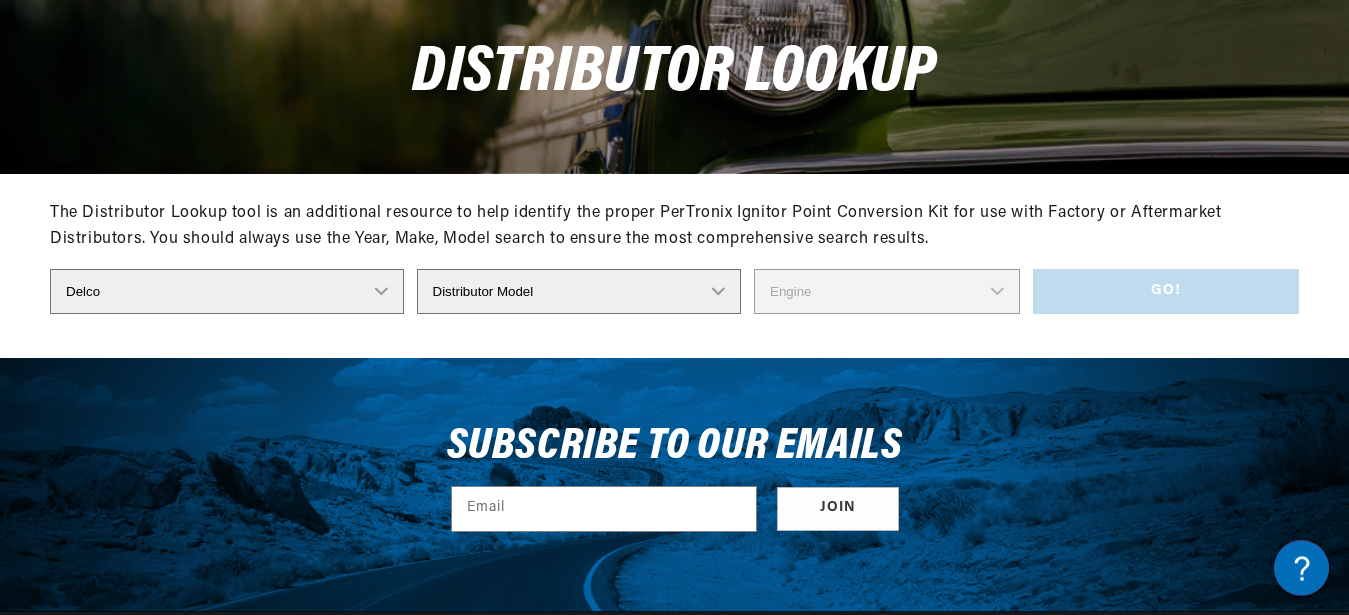 scroll, scrollTop: 0, scrollLeft: 2338, axis: horizontal 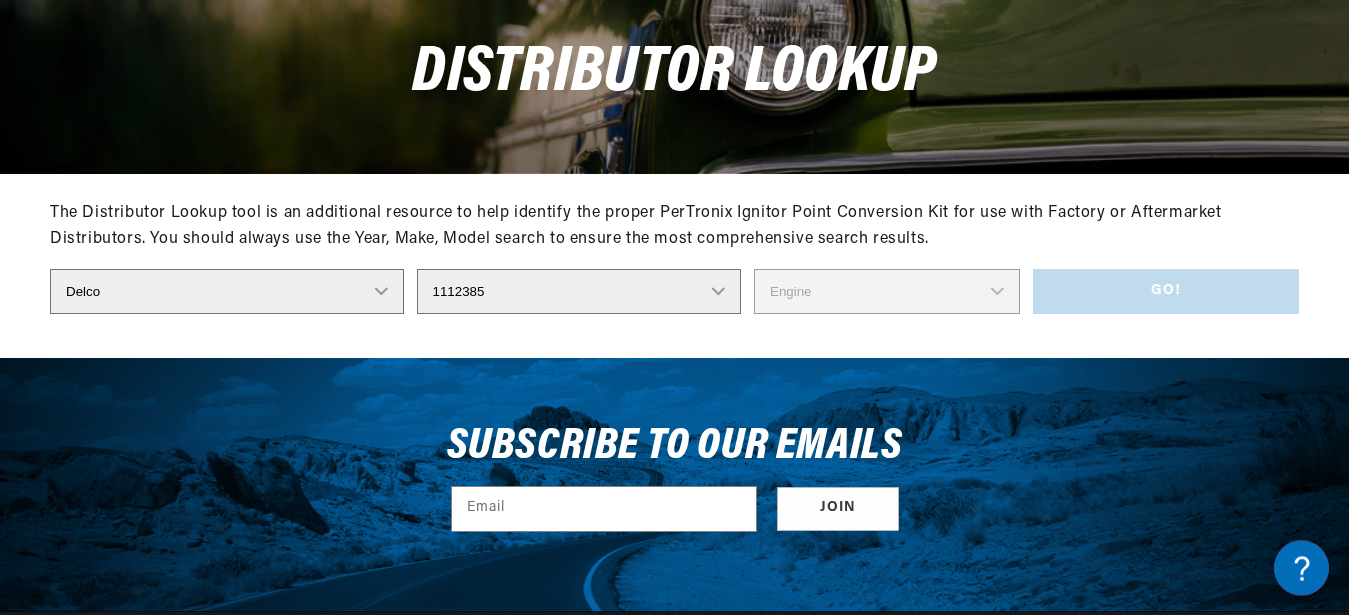 click on "1112385" at bounding box center [0, 0] 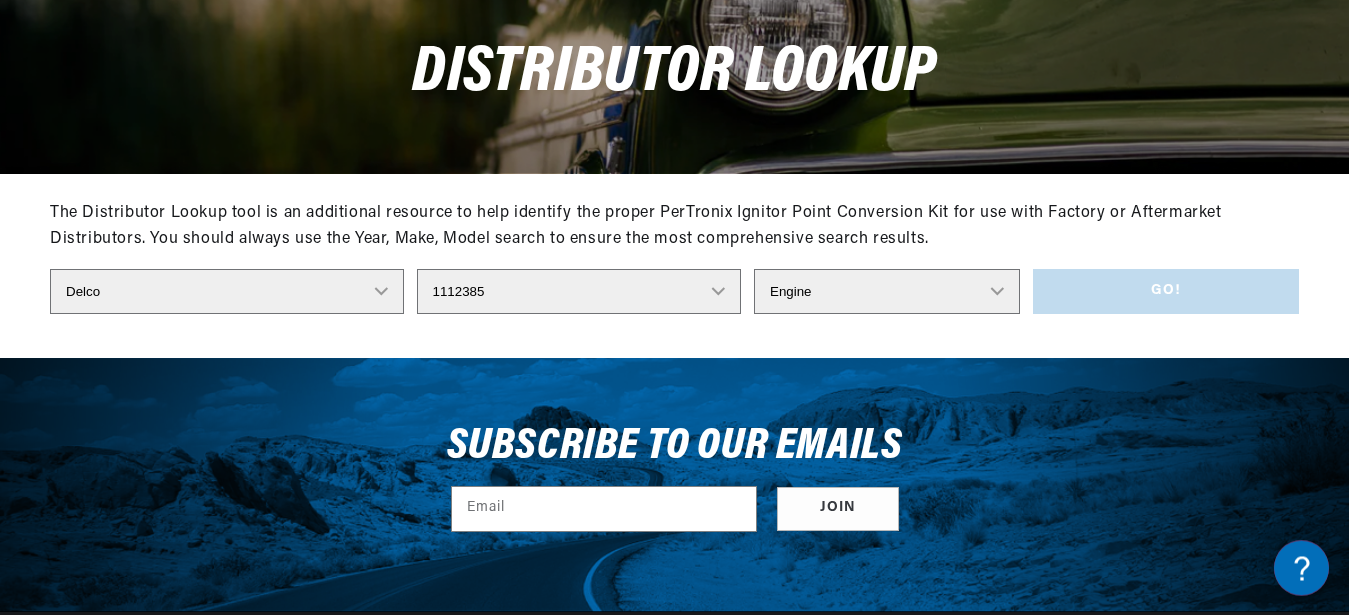 click on "Engine
6" at bounding box center (887, 291) 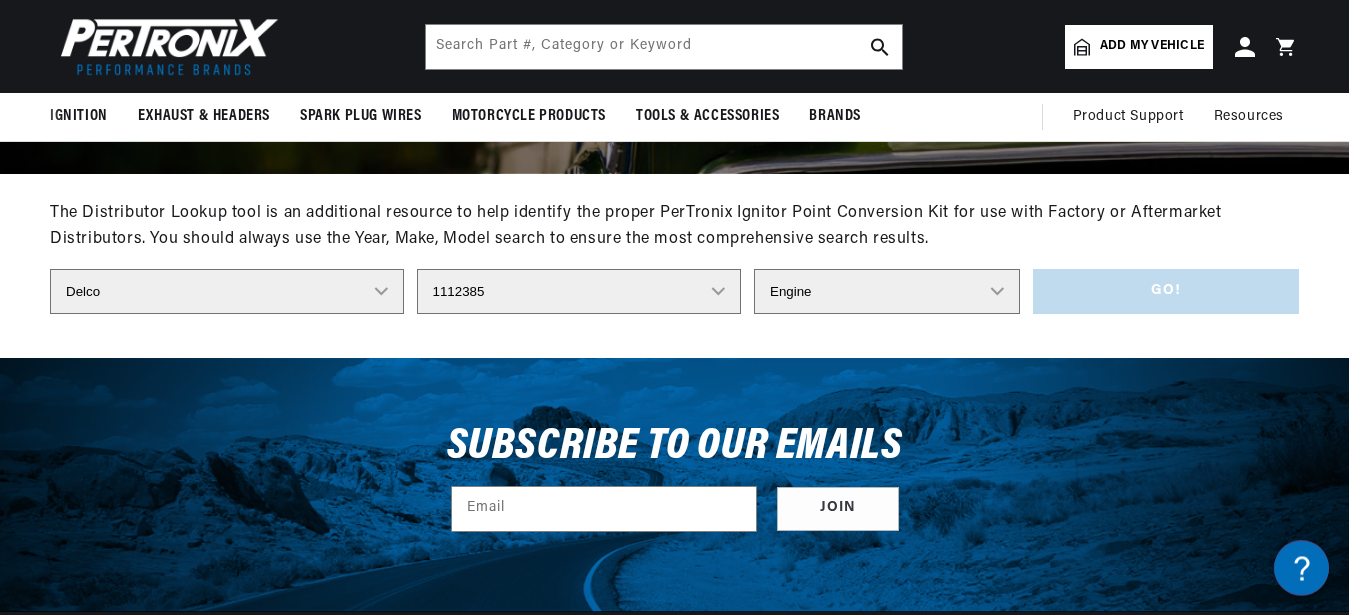scroll, scrollTop: 0, scrollLeft: 0, axis: both 